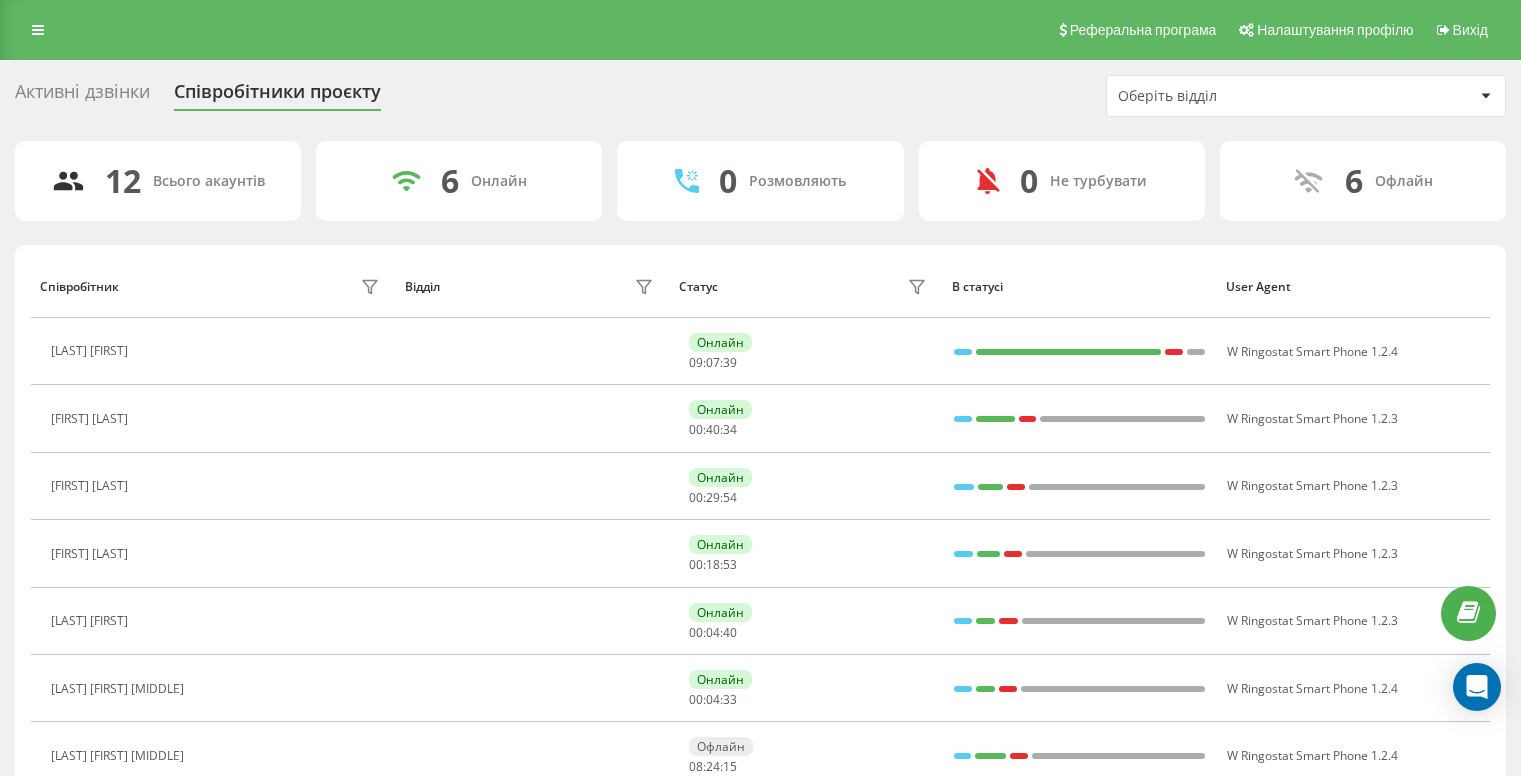 scroll, scrollTop: 0, scrollLeft: 0, axis: both 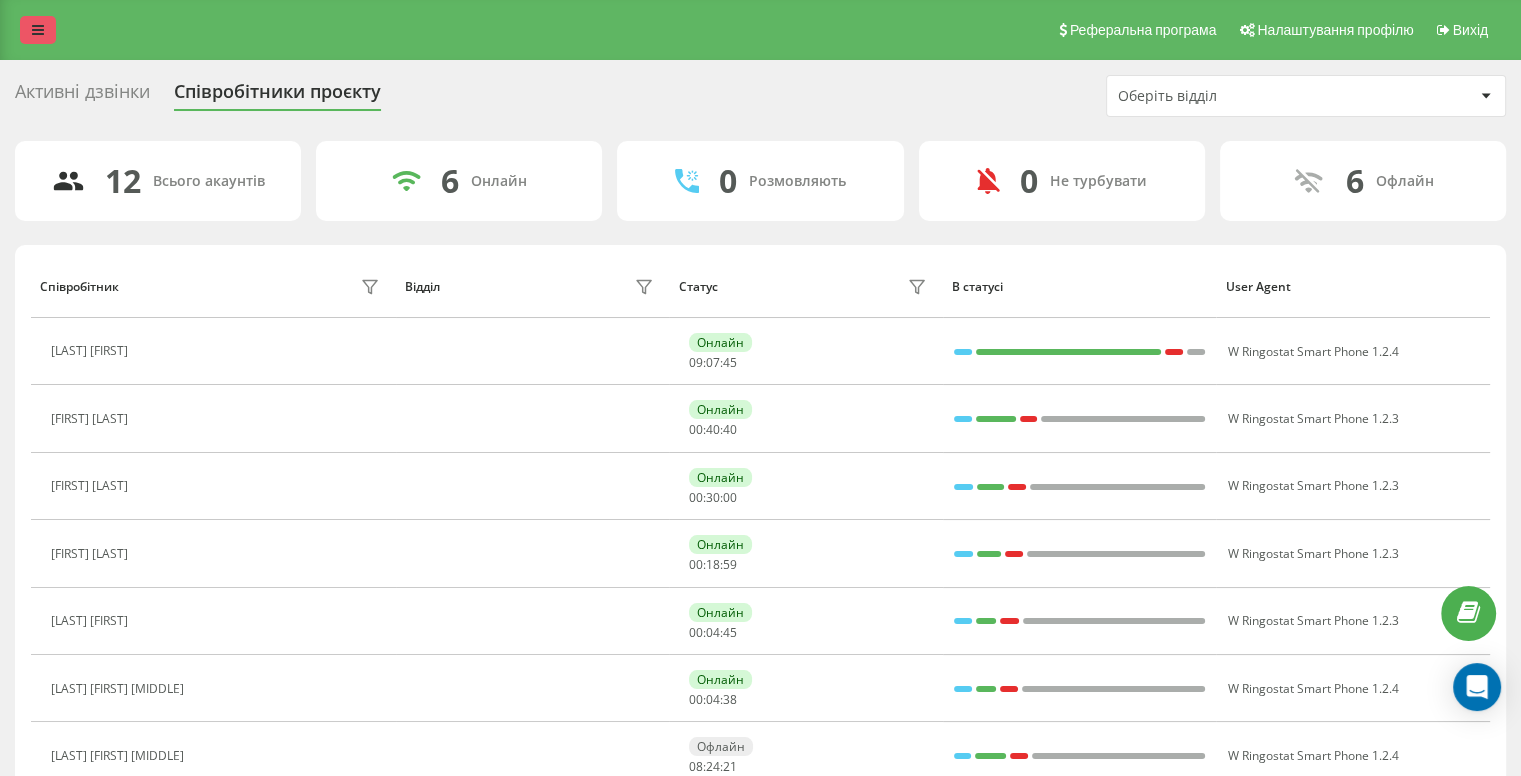 click at bounding box center (38, 30) 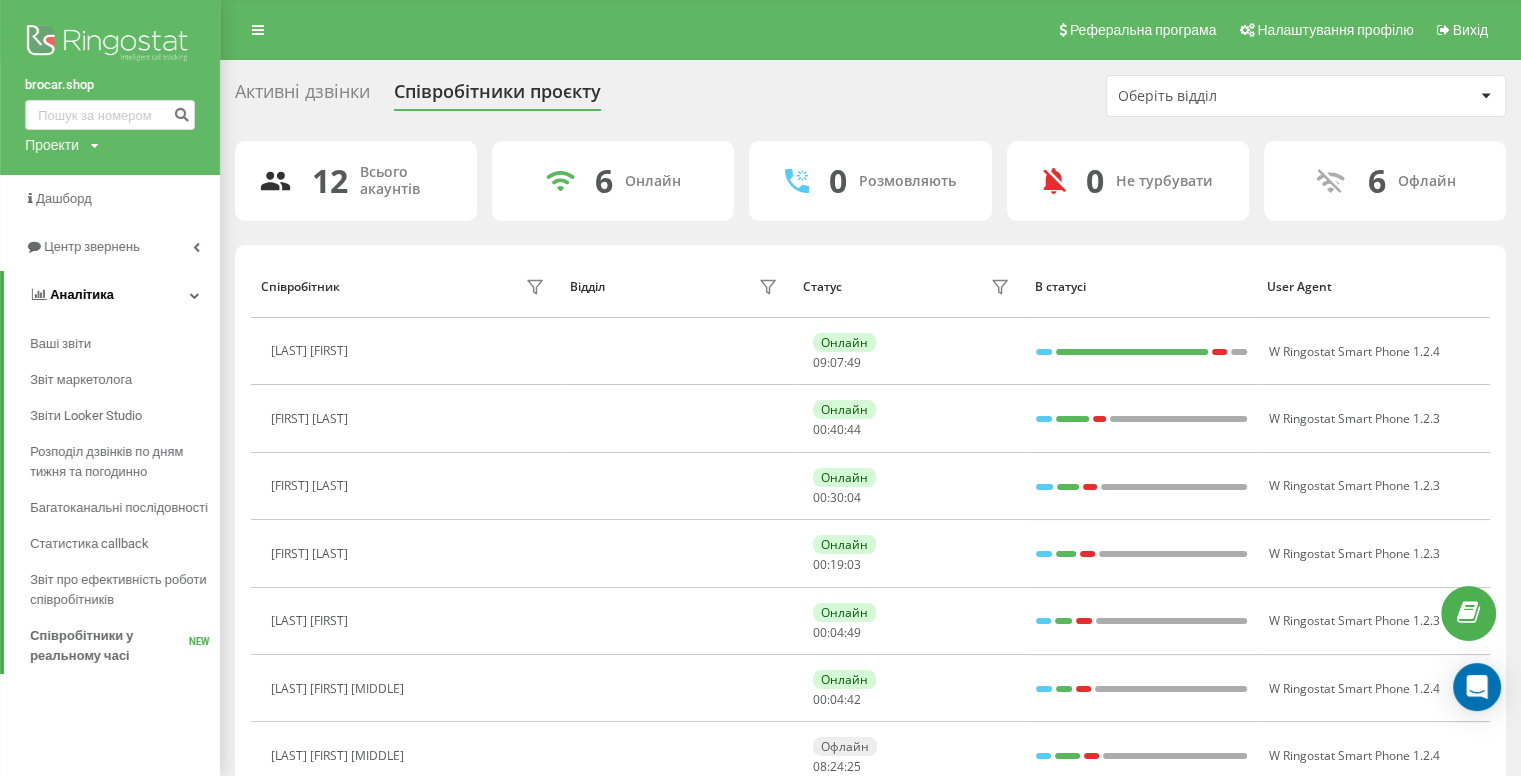 click at bounding box center [195, 295] 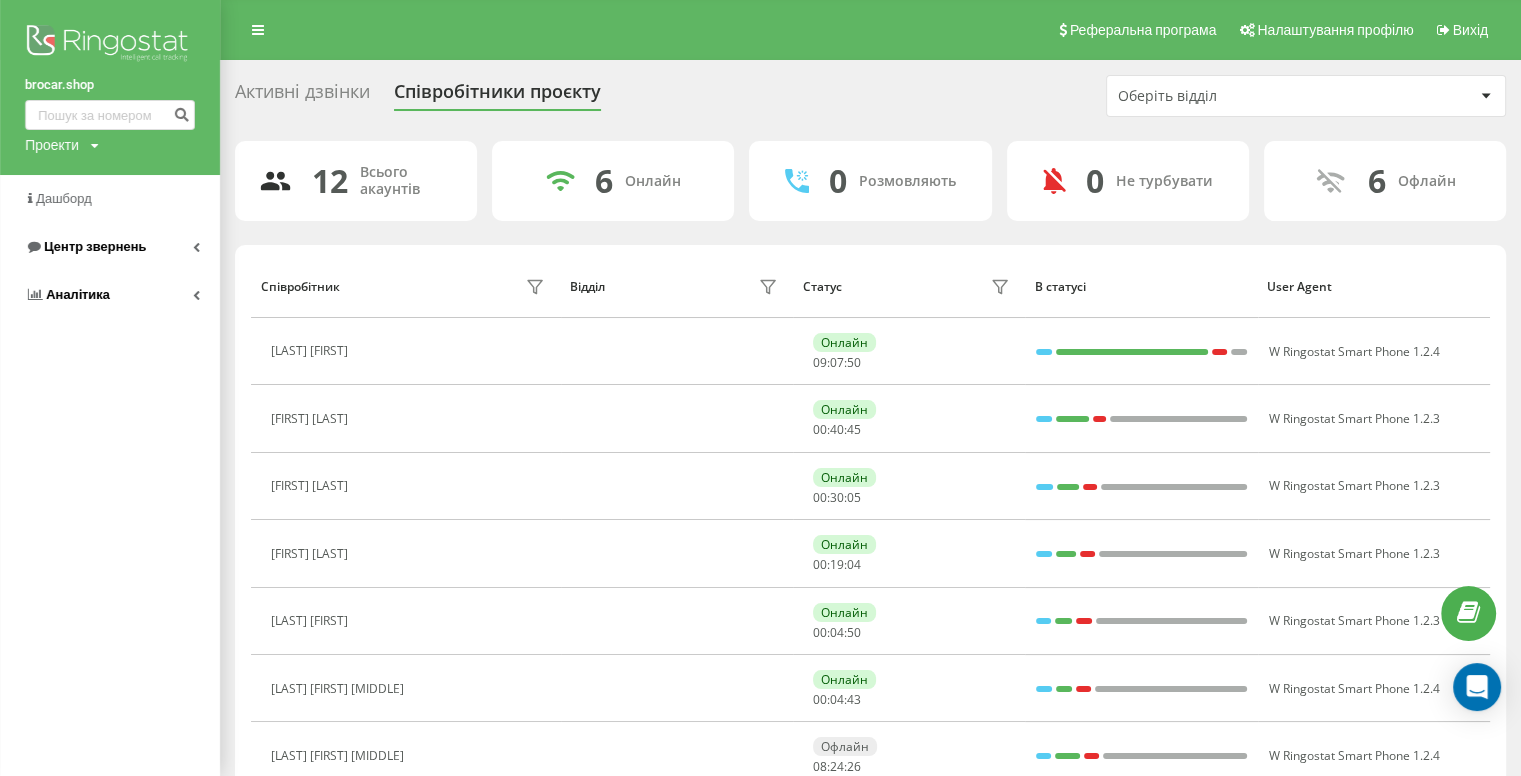click on "Центр звернень" at bounding box center [110, 247] 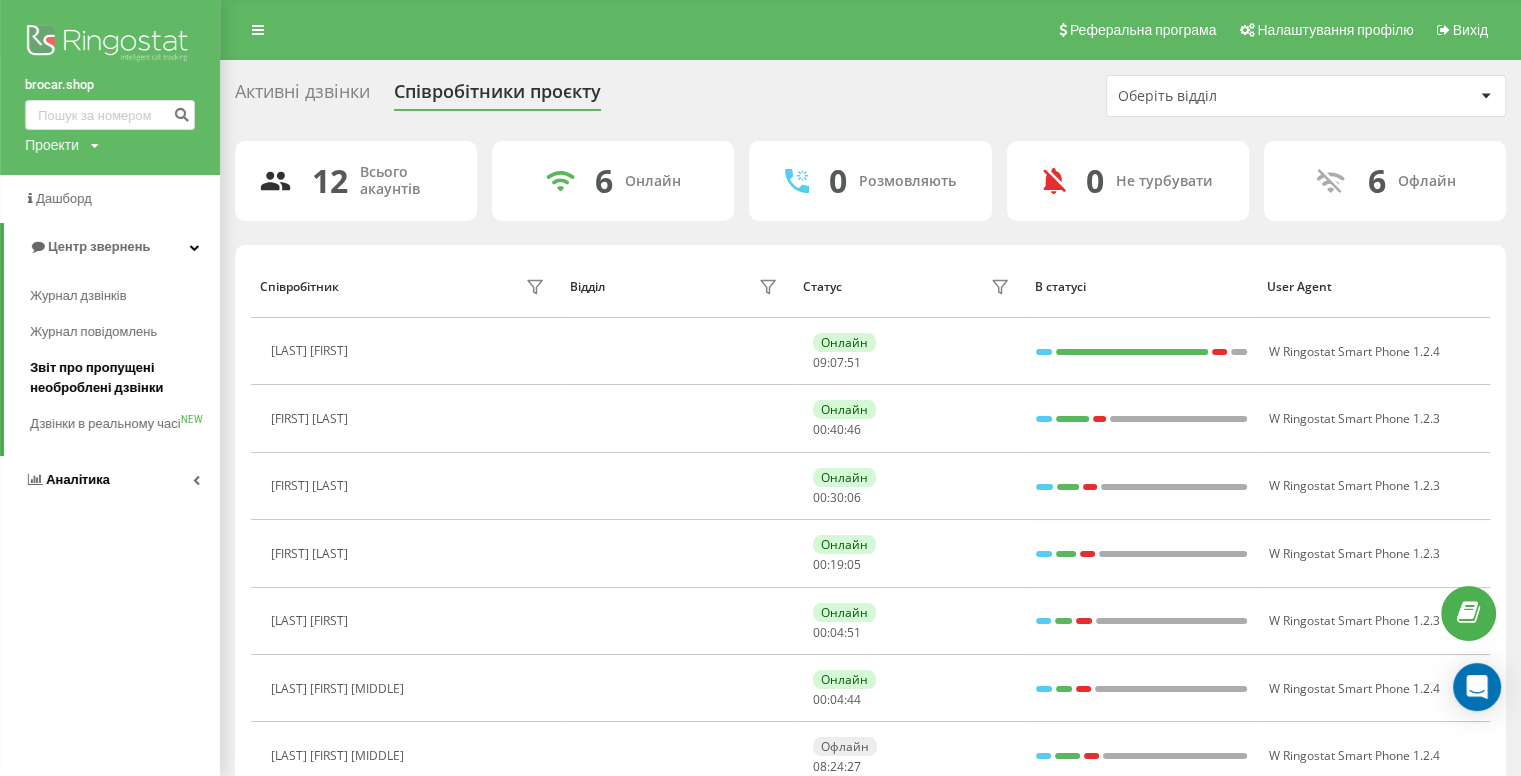 click on "Звіт про пропущені необроблені дзвінки" at bounding box center [120, 378] 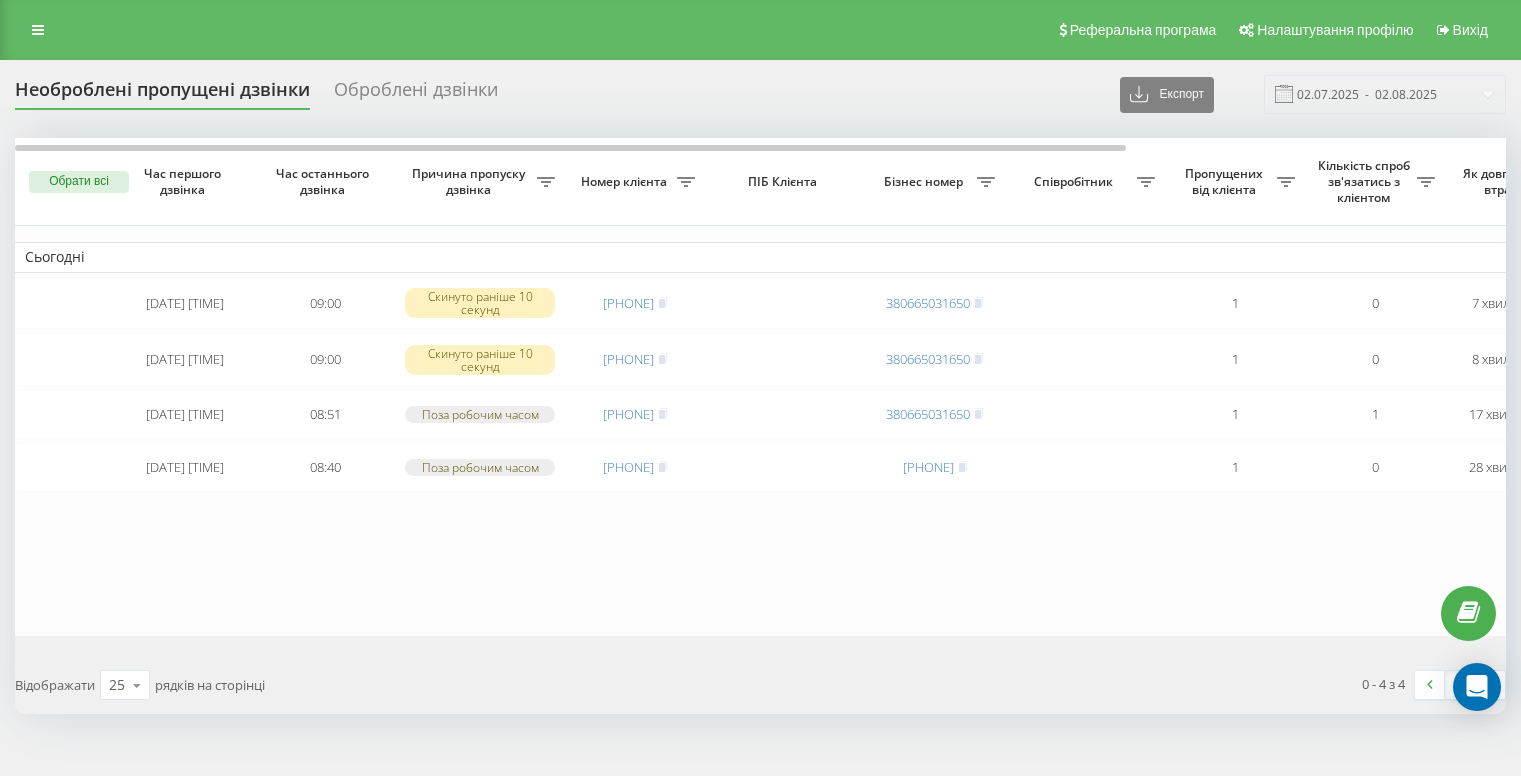 scroll, scrollTop: 0, scrollLeft: 0, axis: both 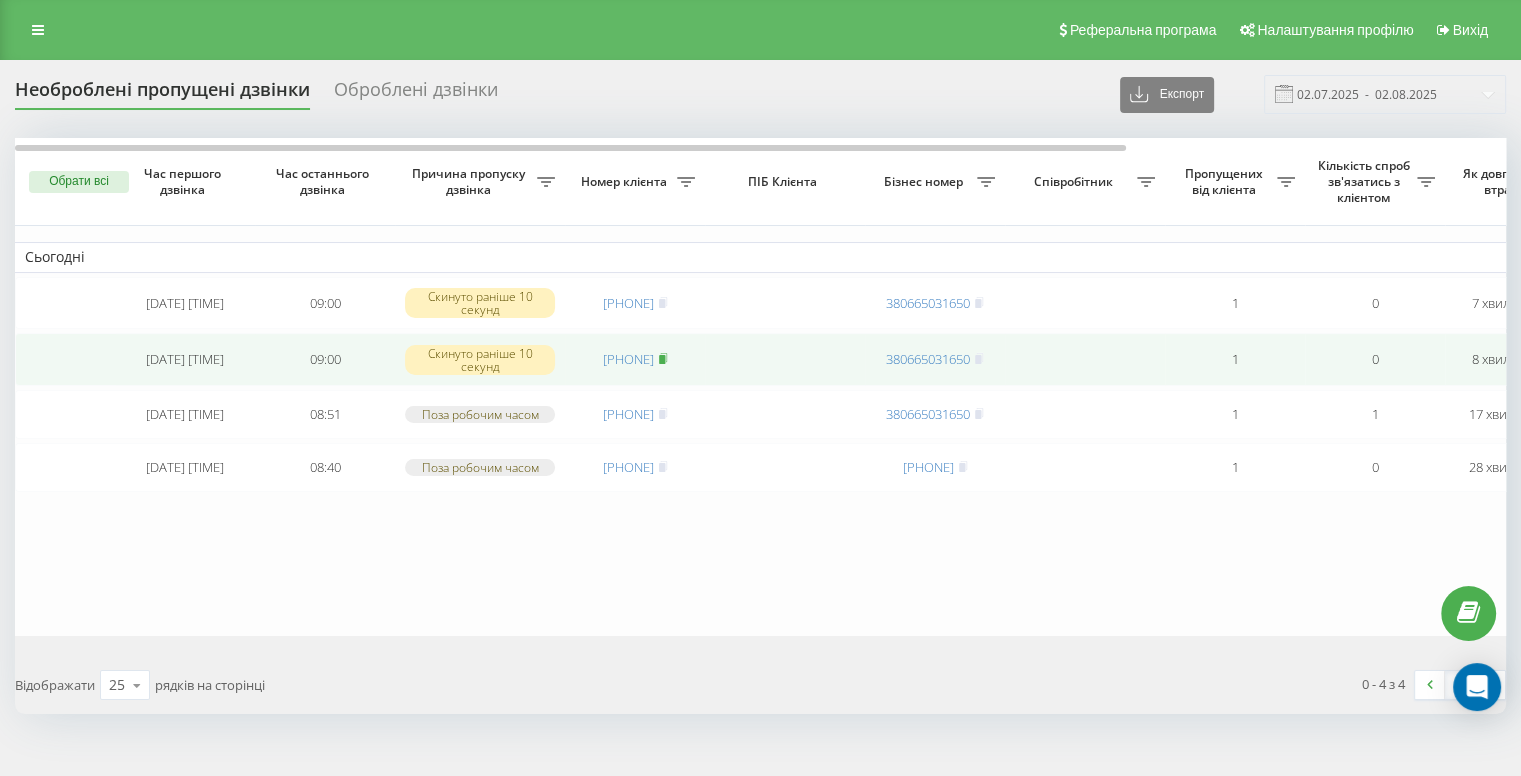 click 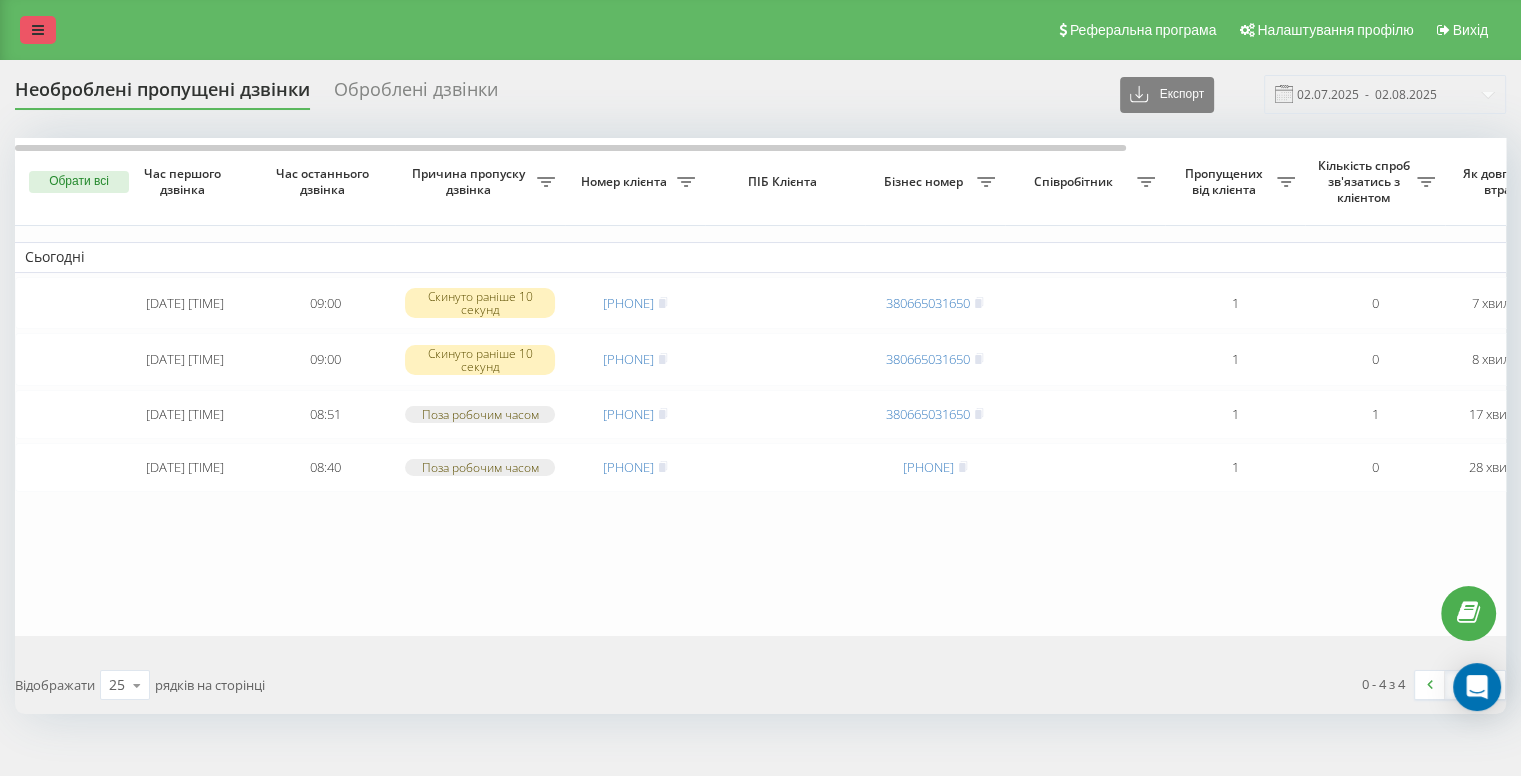 click at bounding box center (38, 30) 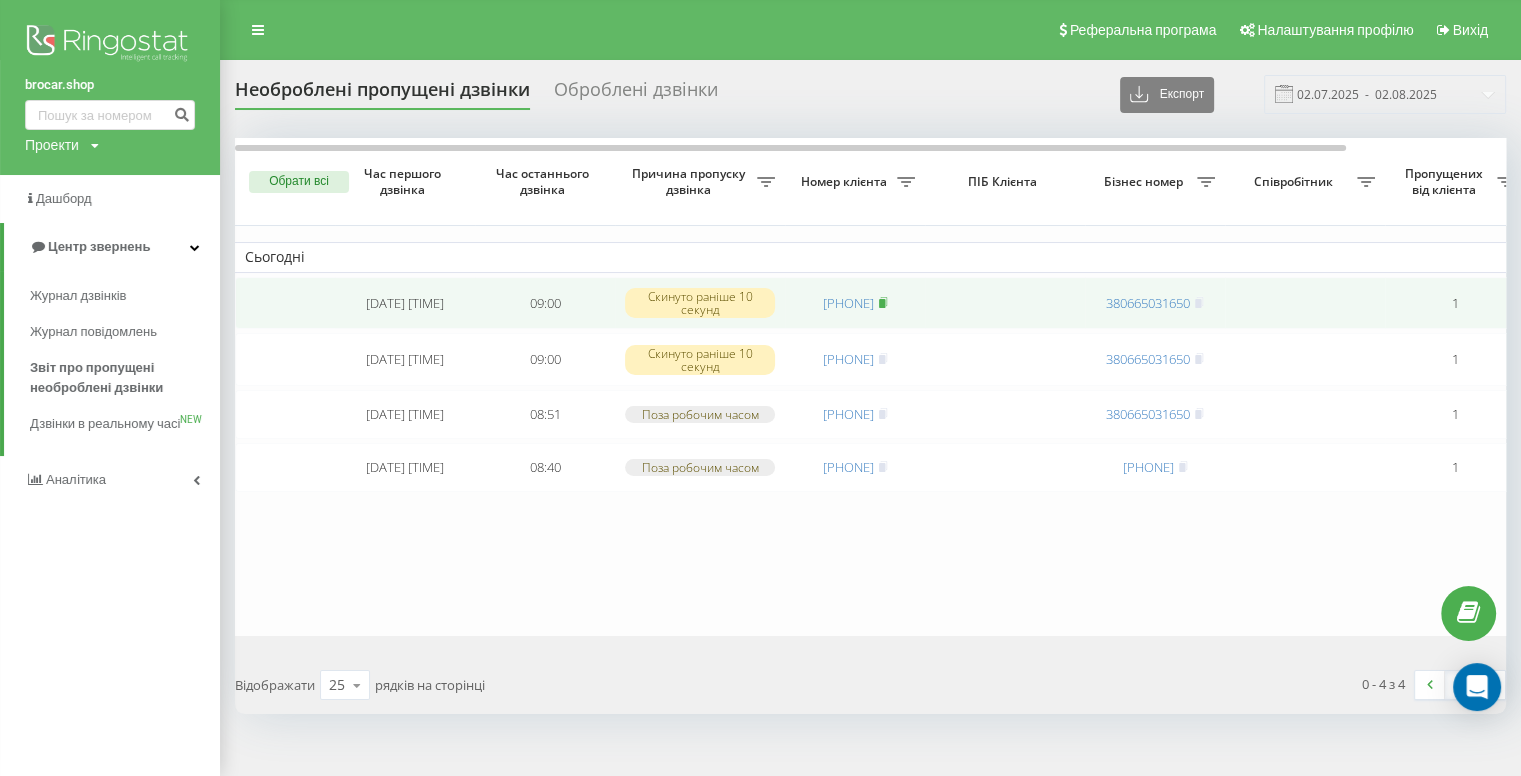 click 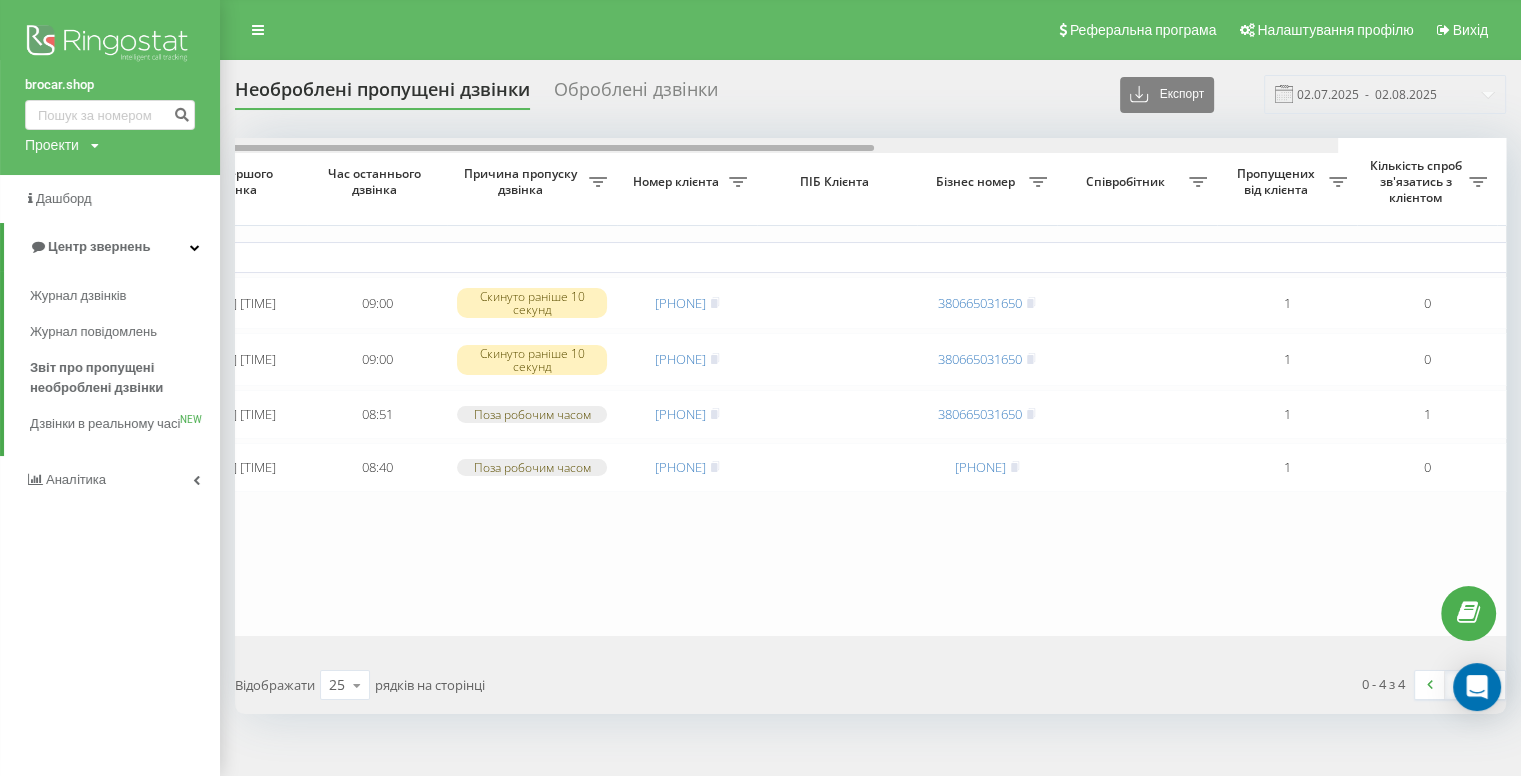 scroll, scrollTop: 0, scrollLeft: 0, axis: both 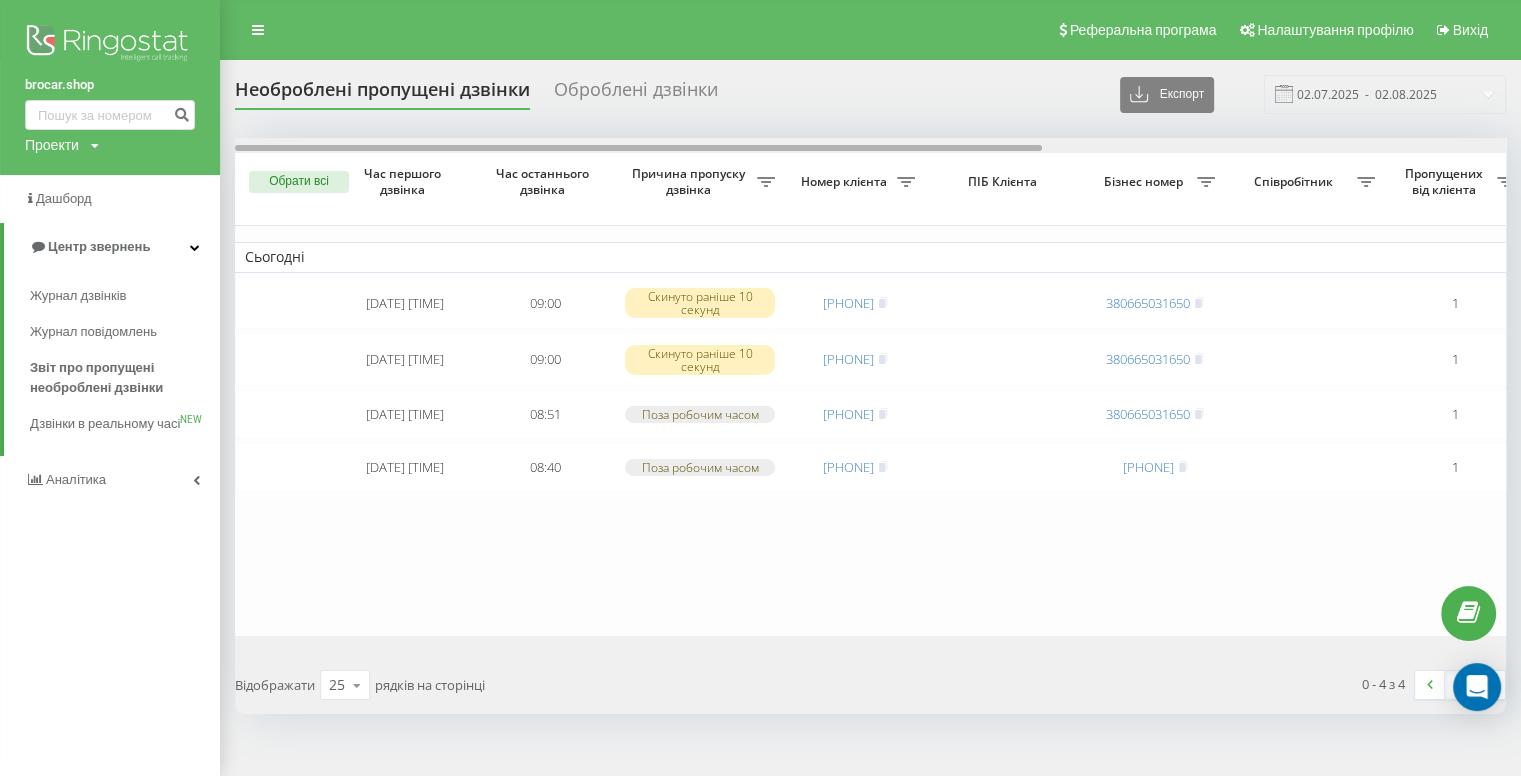 drag, startPoint x: 1092, startPoint y: 148, endPoint x: 751, endPoint y: 117, distance: 342.4062 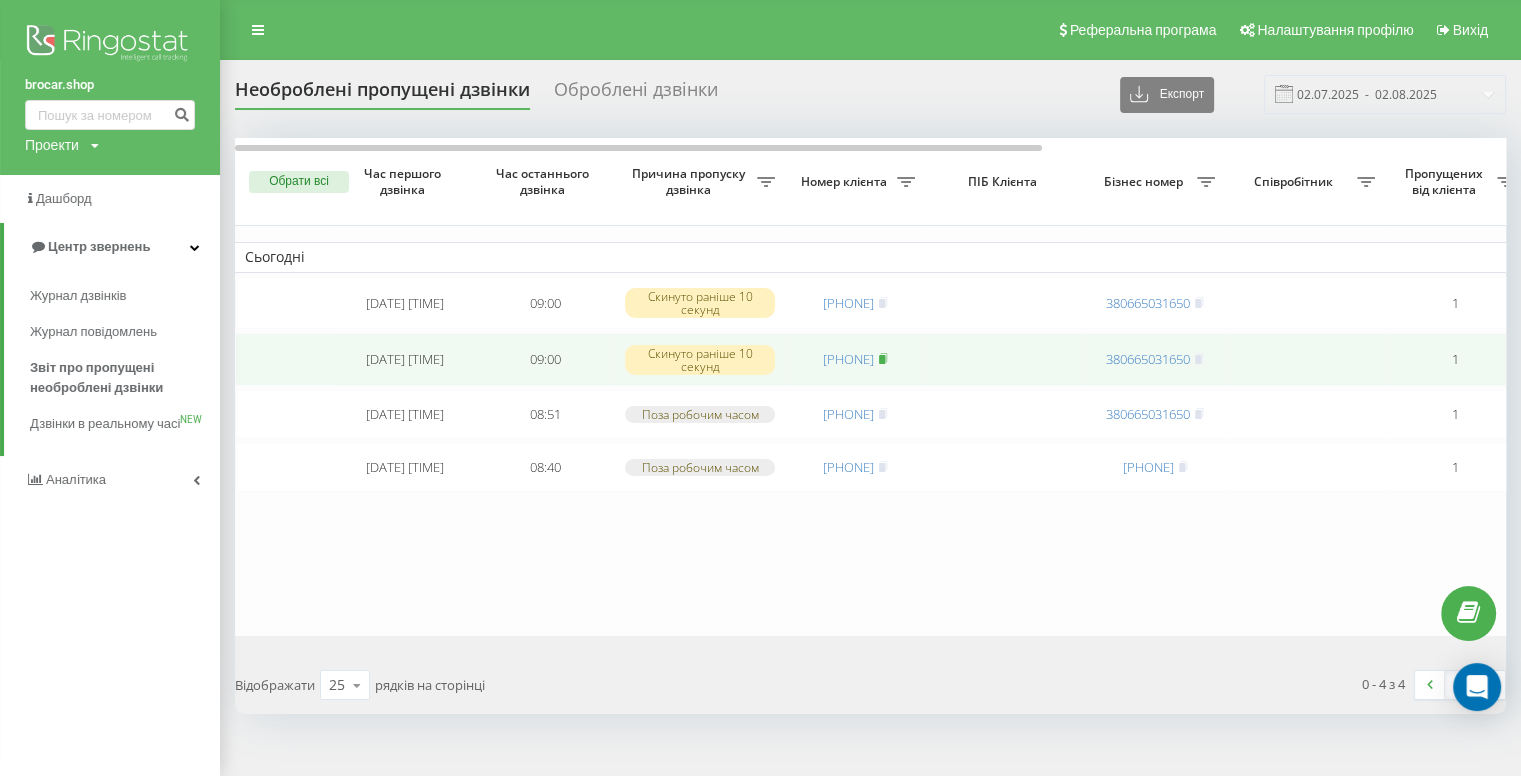 click 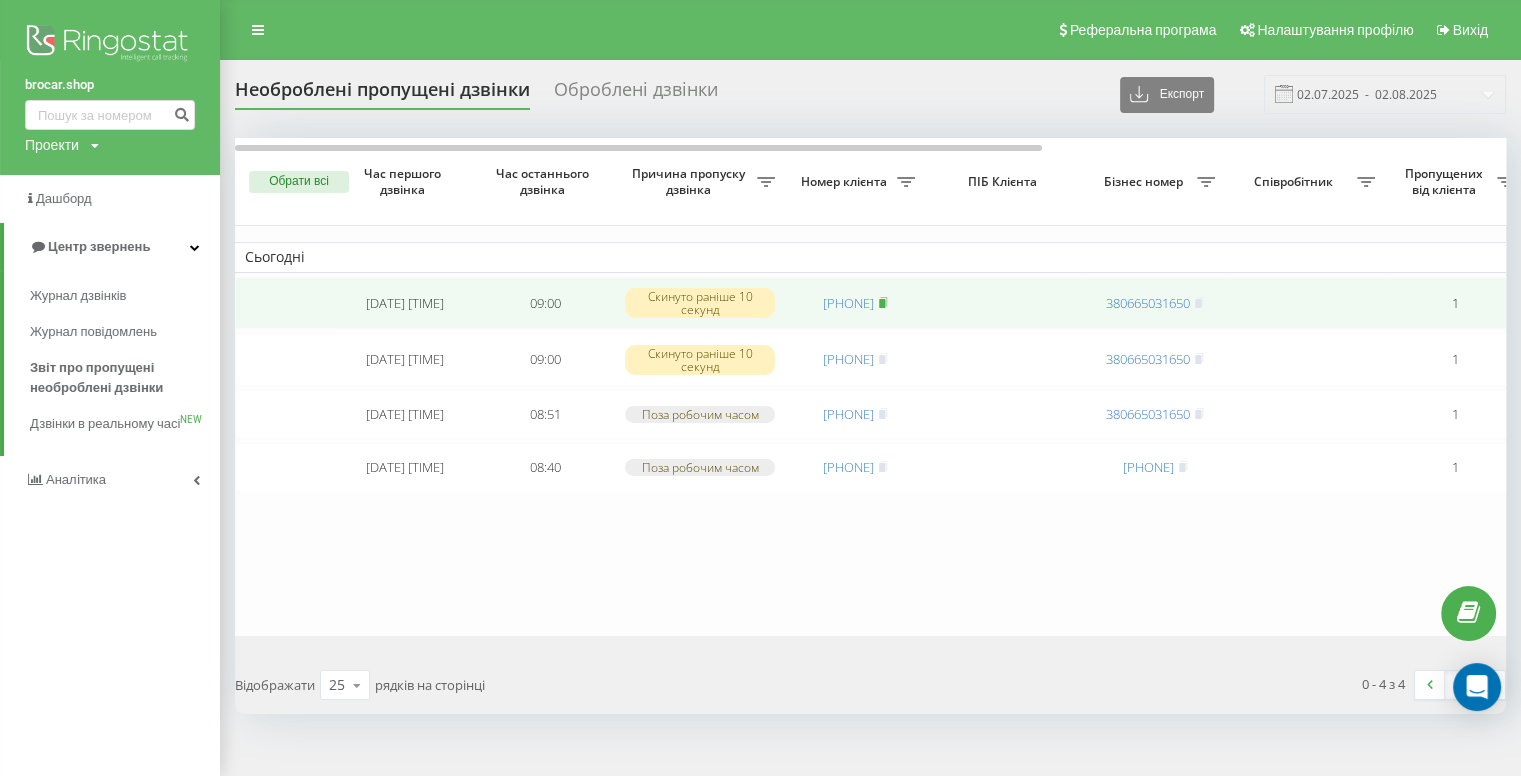 click 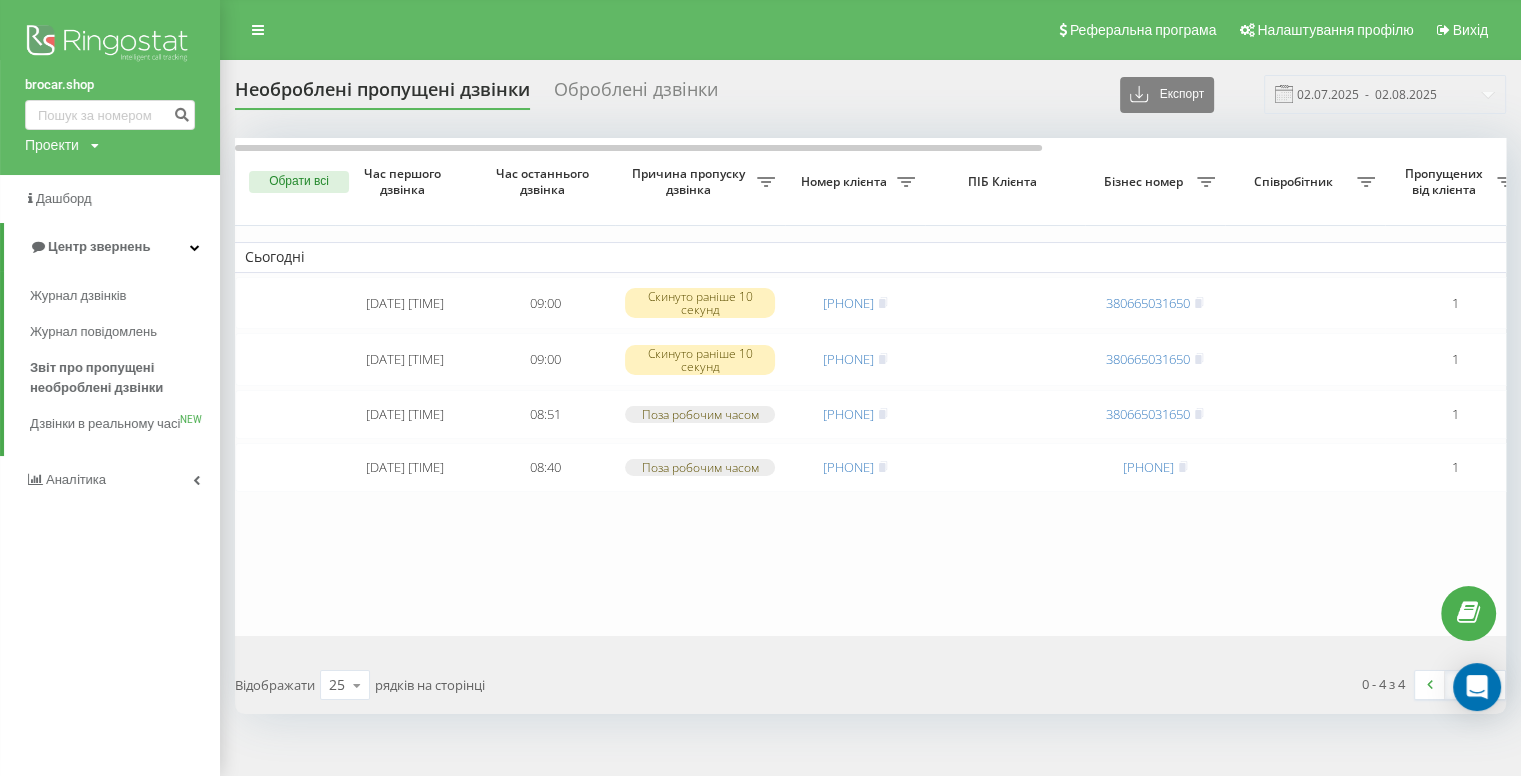 click on "Сьогодні 2025-08-02 09:00:32 09:00 Скинуто раніше 10 секунд 380968694867 380665031650 1 0 7 хвилин тому Callback Обробити Не вдалося зв'язатися Зв'язався з клієнтом за допомогою іншого каналу Клієнт передзвонив сам з іншого номера Інший варіант 2025-08-02 09:00:03 09:00 Скинуто раніше 10 секунд 380664993770 380665031650 1 0 8 хвилин тому Callback Обробити Не вдалося зв'язатися Зв'язався з клієнтом за допомогою іншого каналу Клієнт передзвонив сам з іншого номера Інший варіант 2025-08-02 08:51:26 08:51 Поза робочим часом 380633380286 380665031650 1 1 17 хвилин тому Callback Обробити Не вдалося зв'язатися Клієнт передзвонив сам з іншого номера 1" at bounding box center (1235, 387) 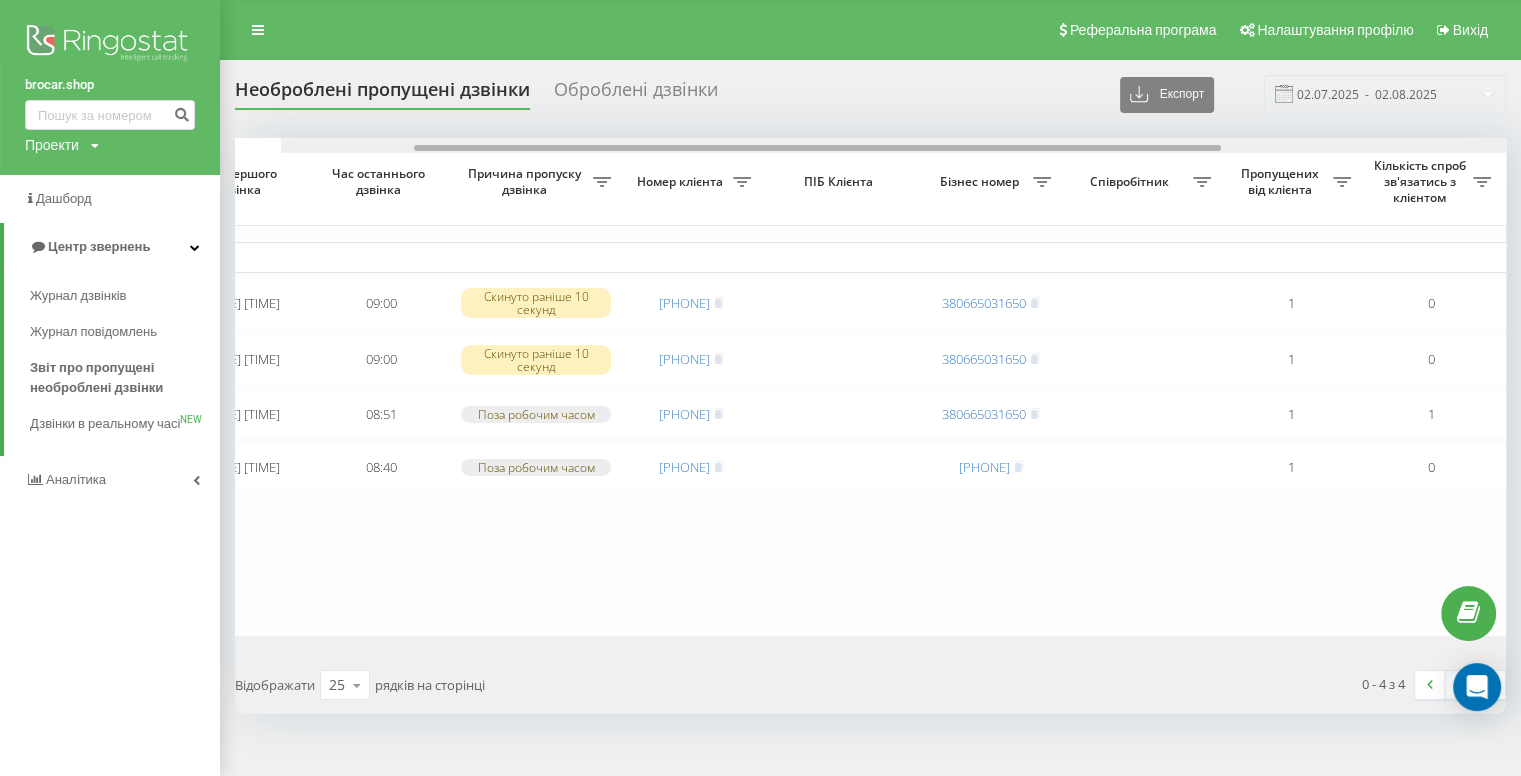 scroll, scrollTop: 0, scrollLeft: 0, axis: both 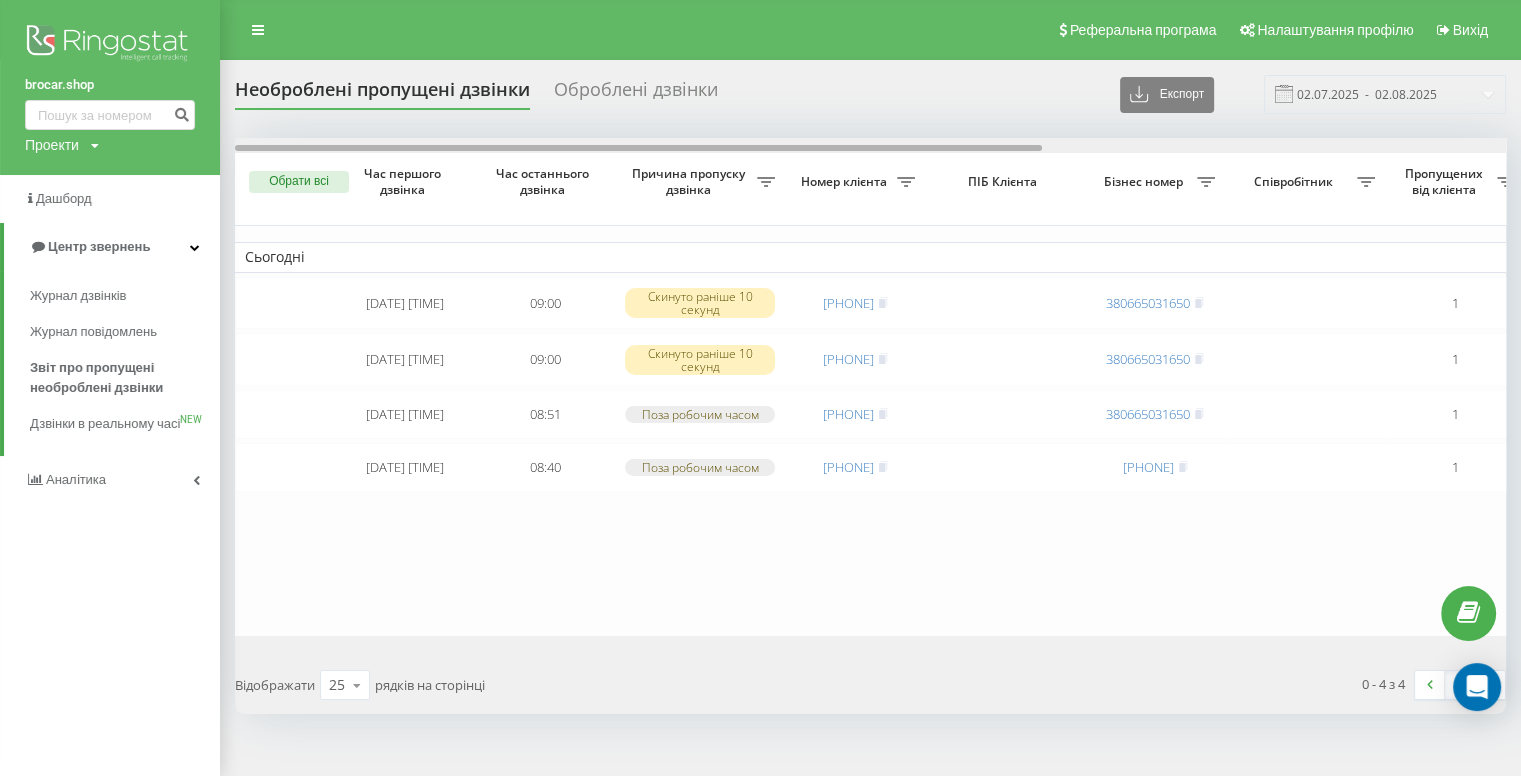 drag, startPoint x: 912, startPoint y: 148, endPoint x: 897, endPoint y: 166, distance: 23.43075 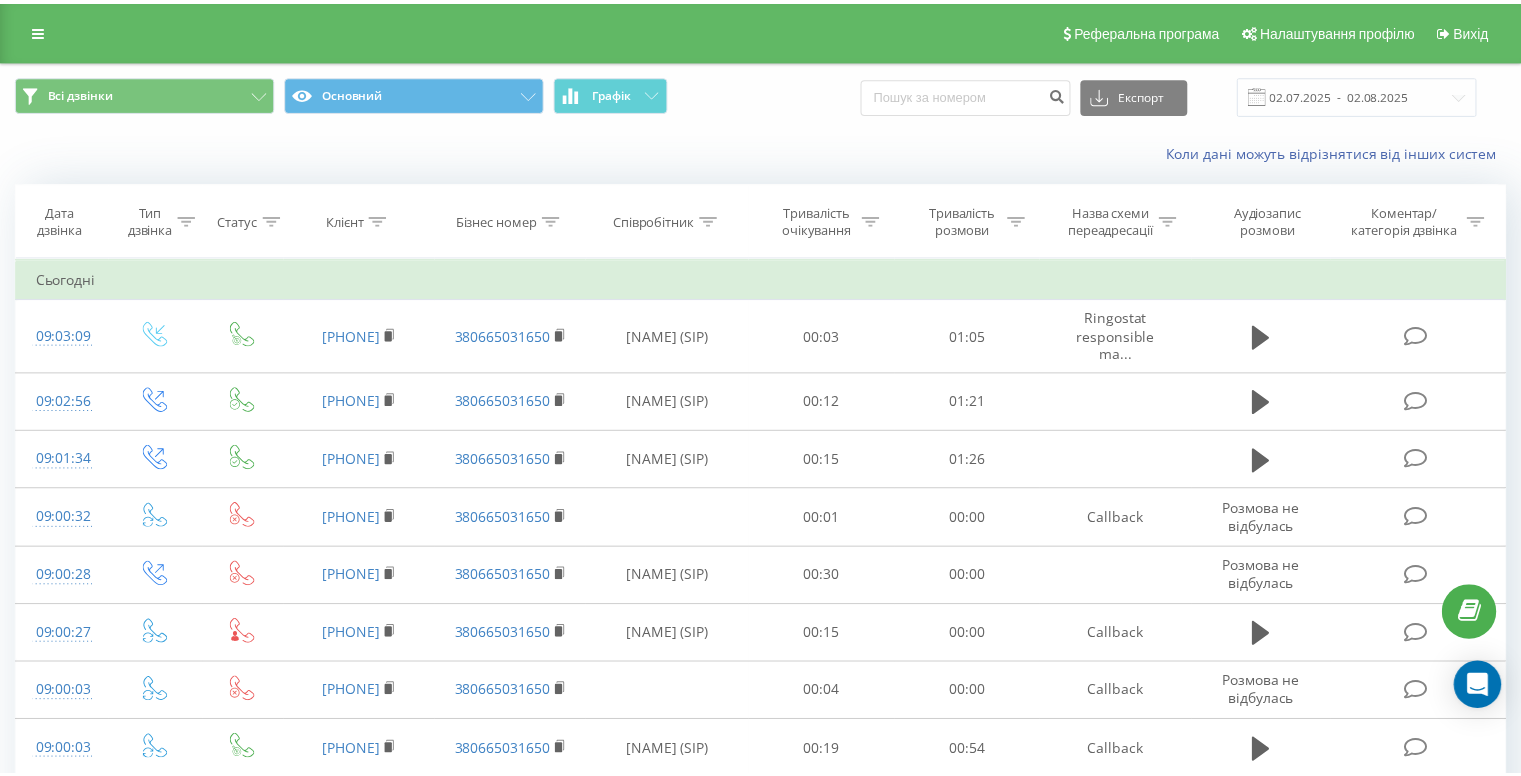 scroll, scrollTop: 0, scrollLeft: 0, axis: both 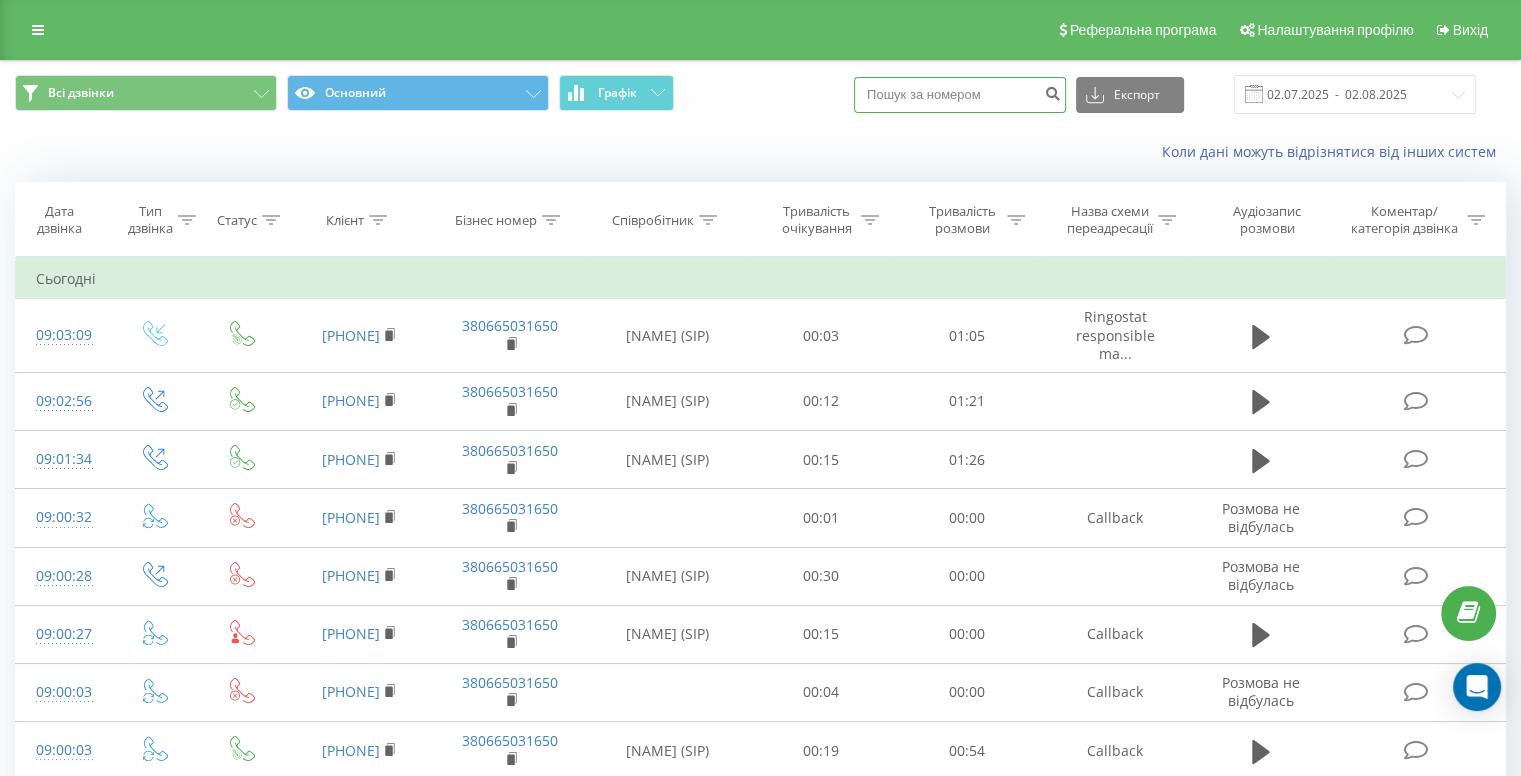 click at bounding box center (960, 95) 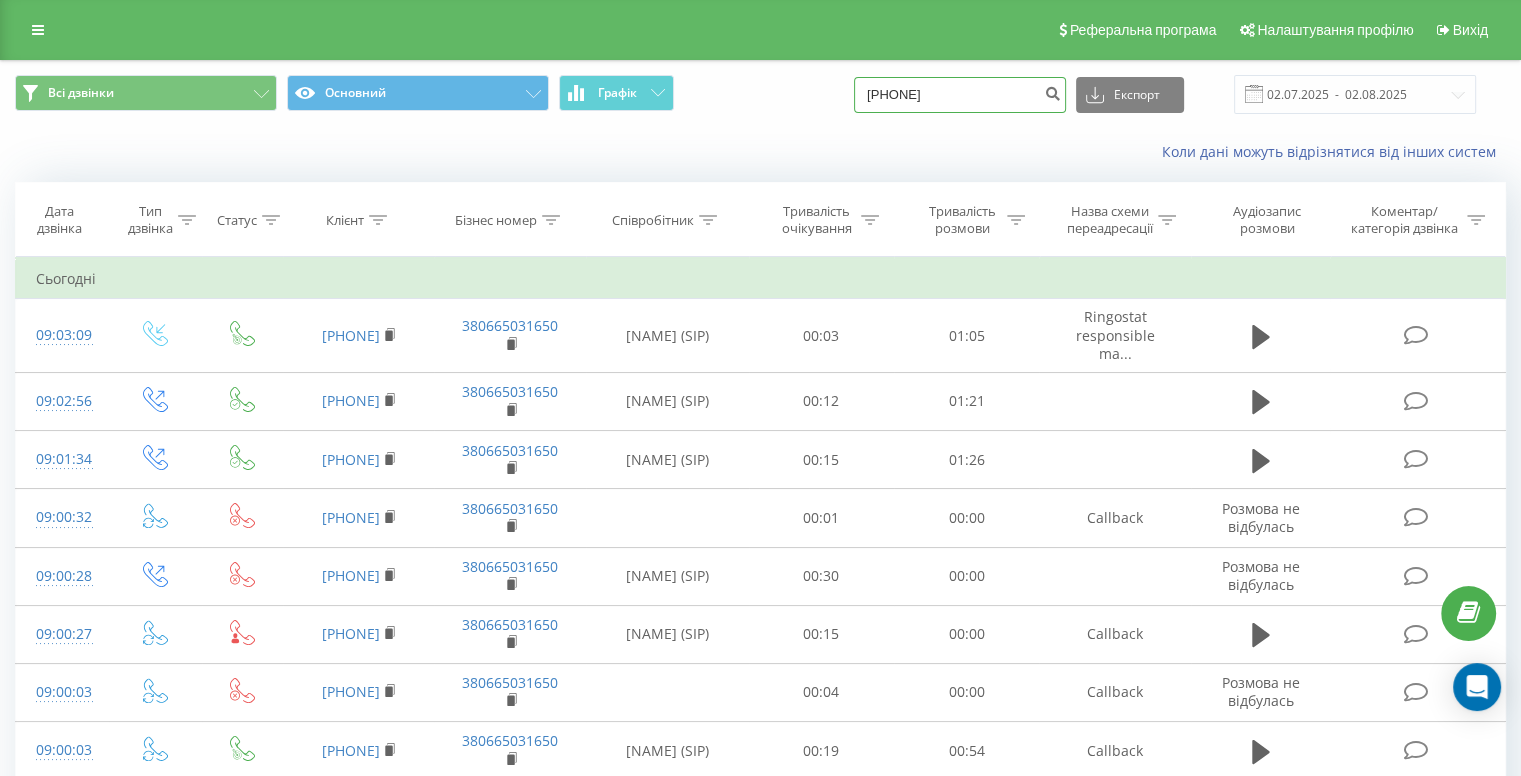 type on "380664993770" 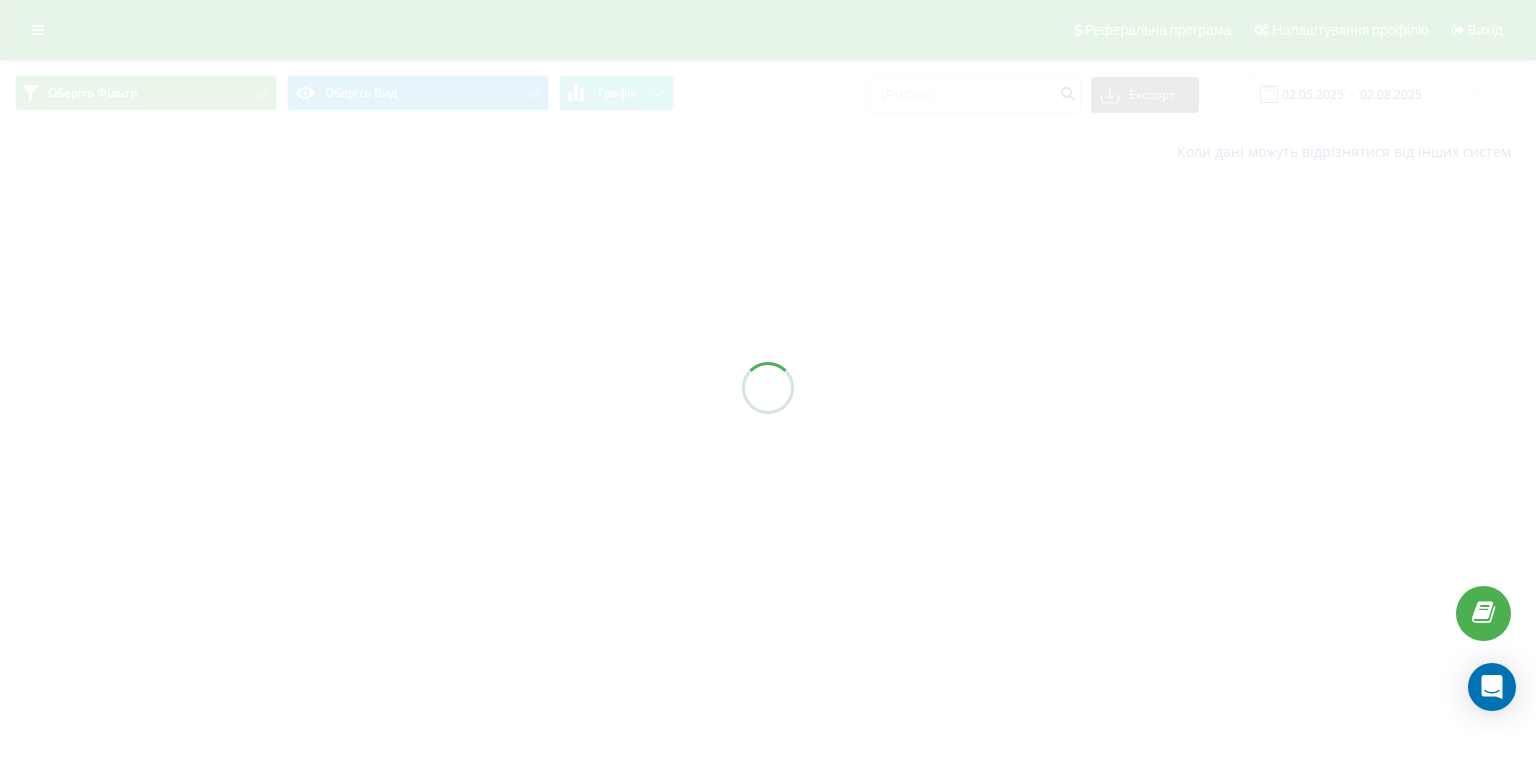 scroll, scrollTop: 0, scrollLeft: 0, axis: both 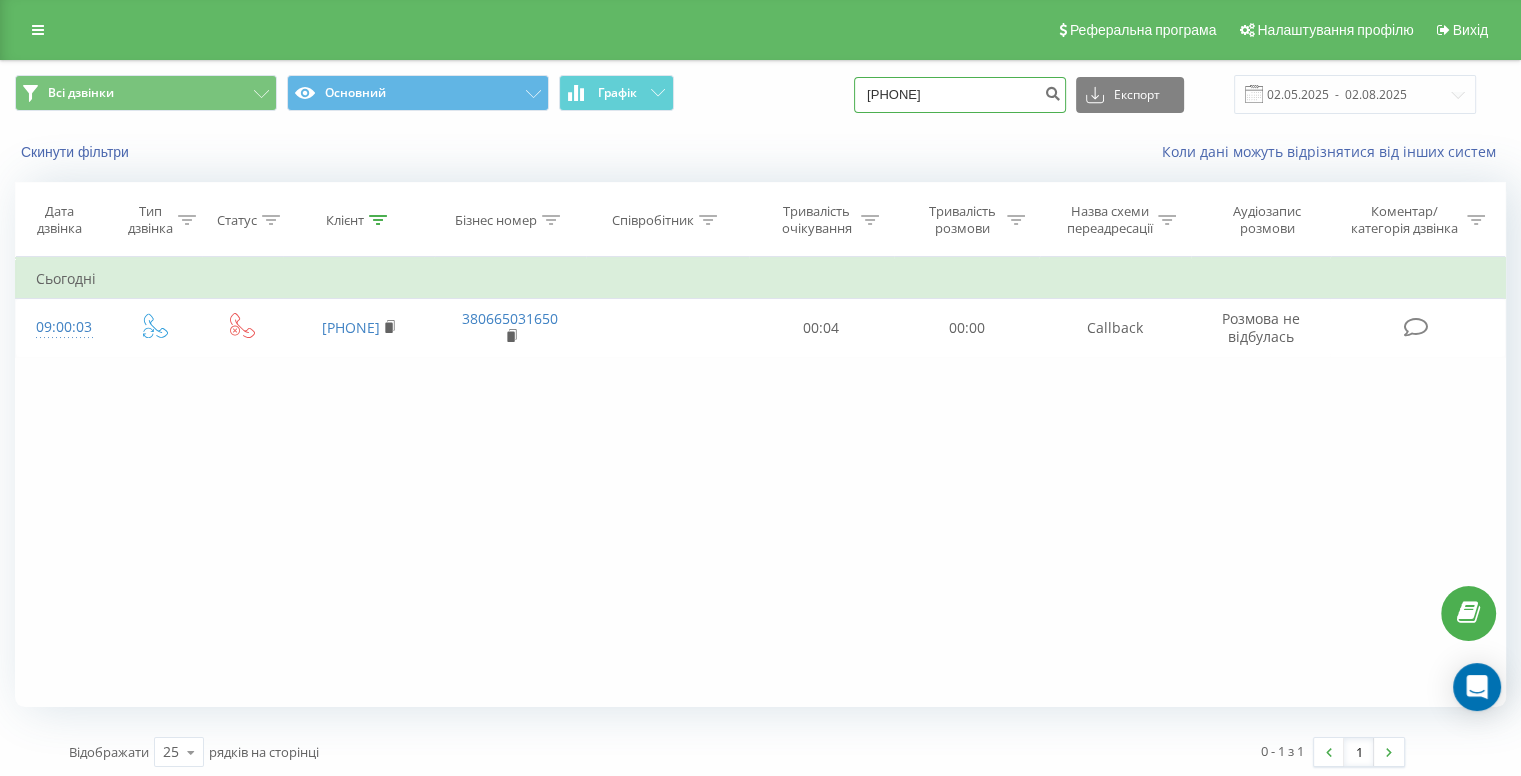 click on "380664993770" at bounding box center (960, 95) 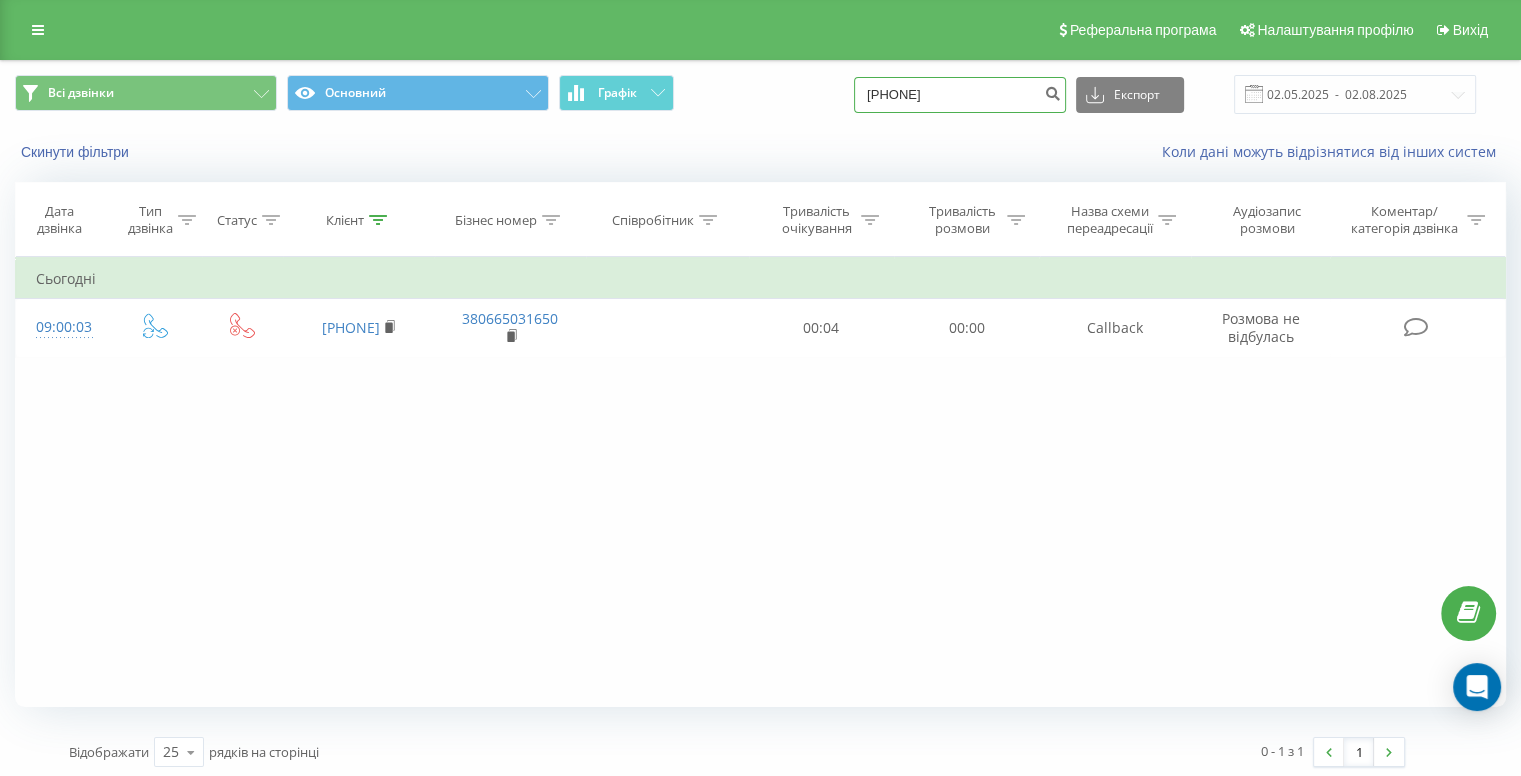 type on "[PHONE]" 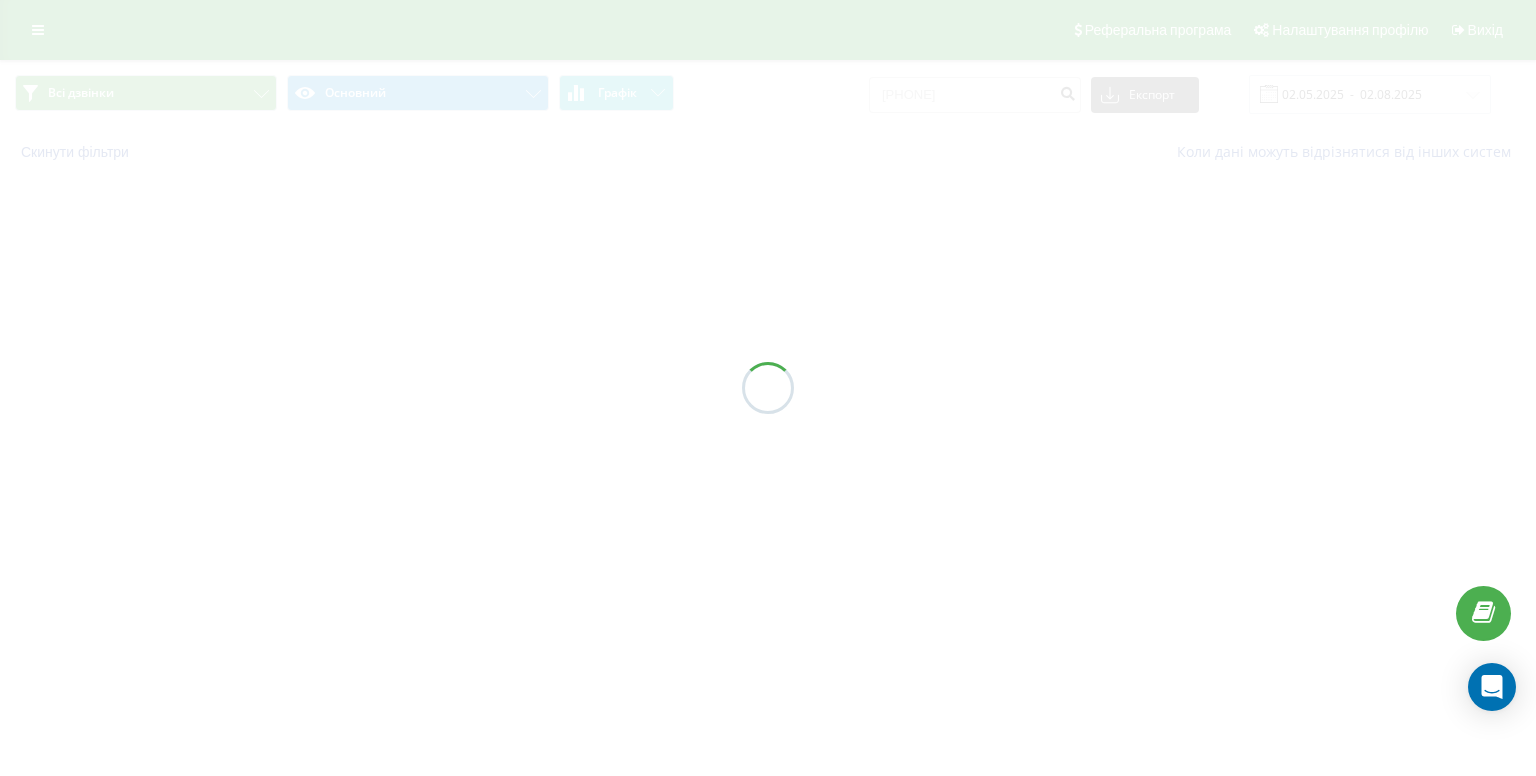 scroll, scrollTop: 0, scrollLeft: 0, axis: both 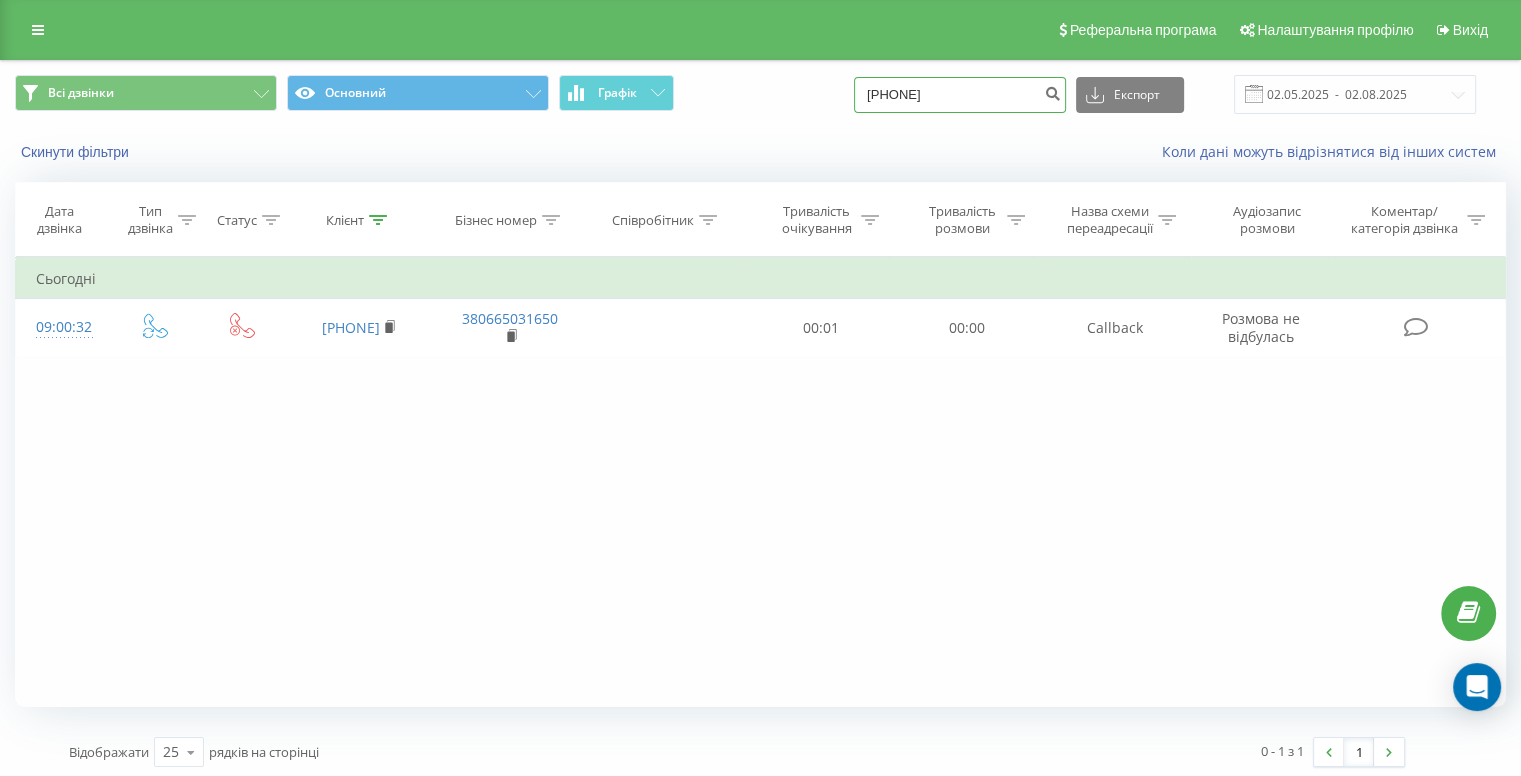 click on "[PHONE]" at bounding box center [960, 95] 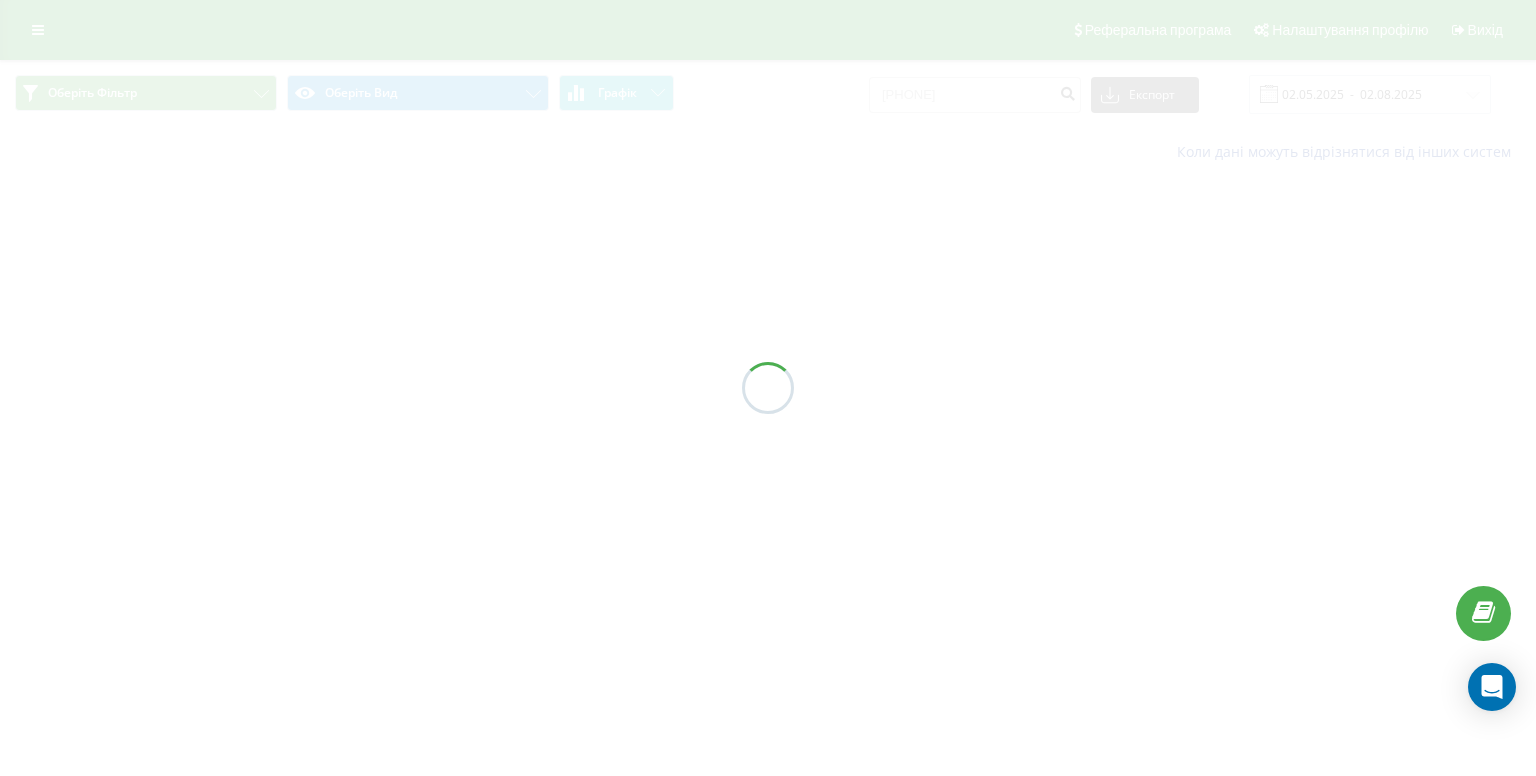 scroll, scrollTop: 0, scrollLeft: 0, axis: both 